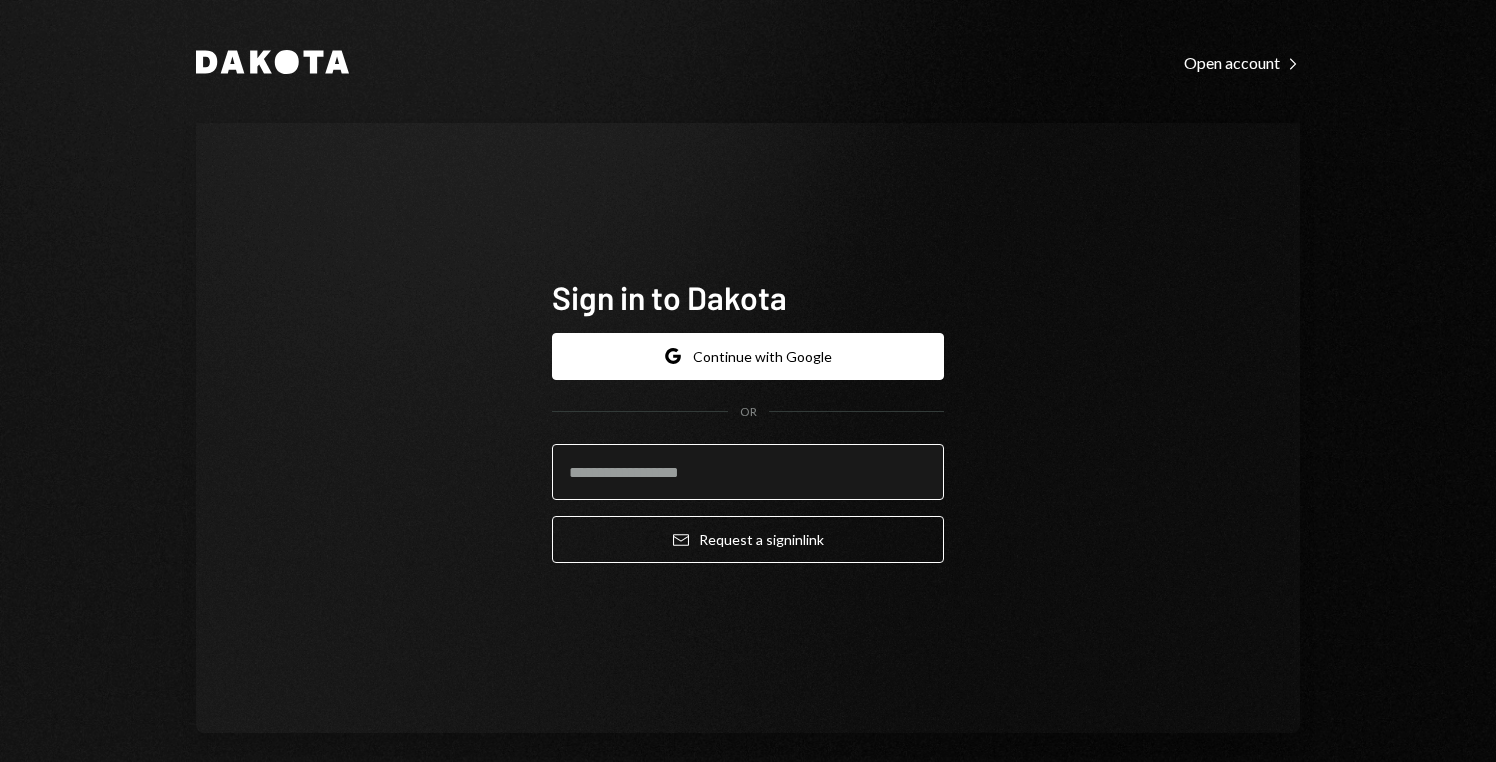scroll, scrollTop: 0, scrollLeft: 0, axis: both 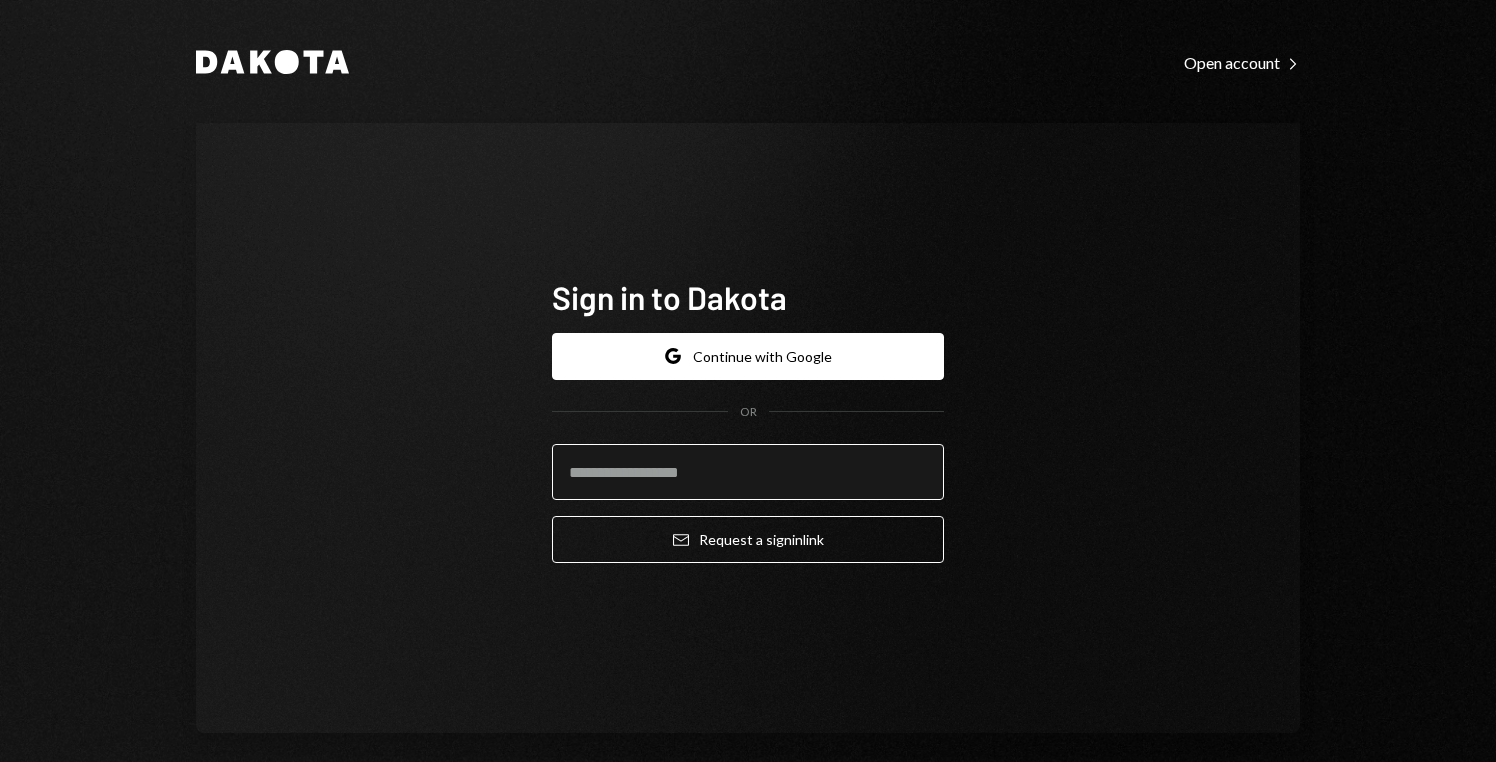 click at bounding box center (748, 472) 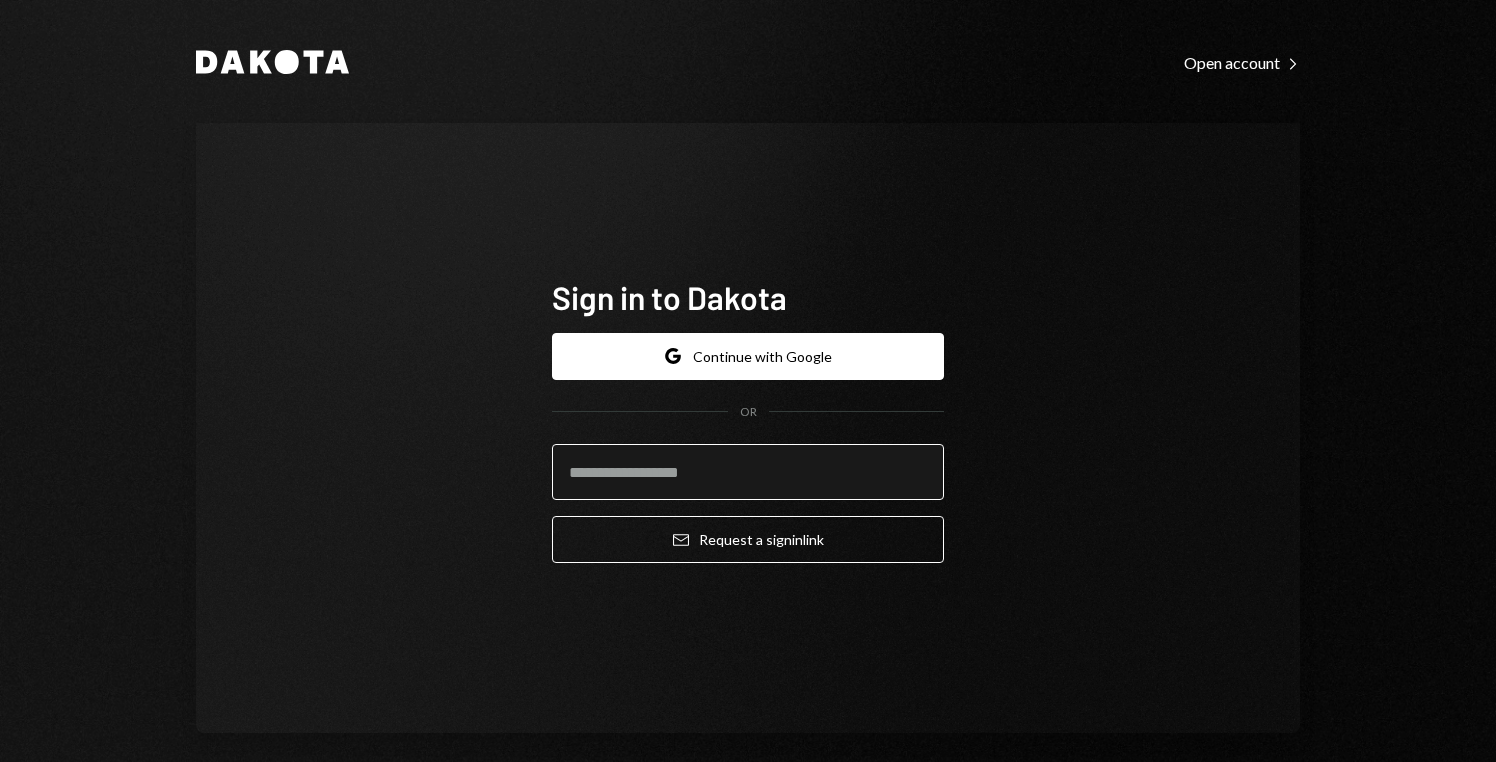 type on "**********" 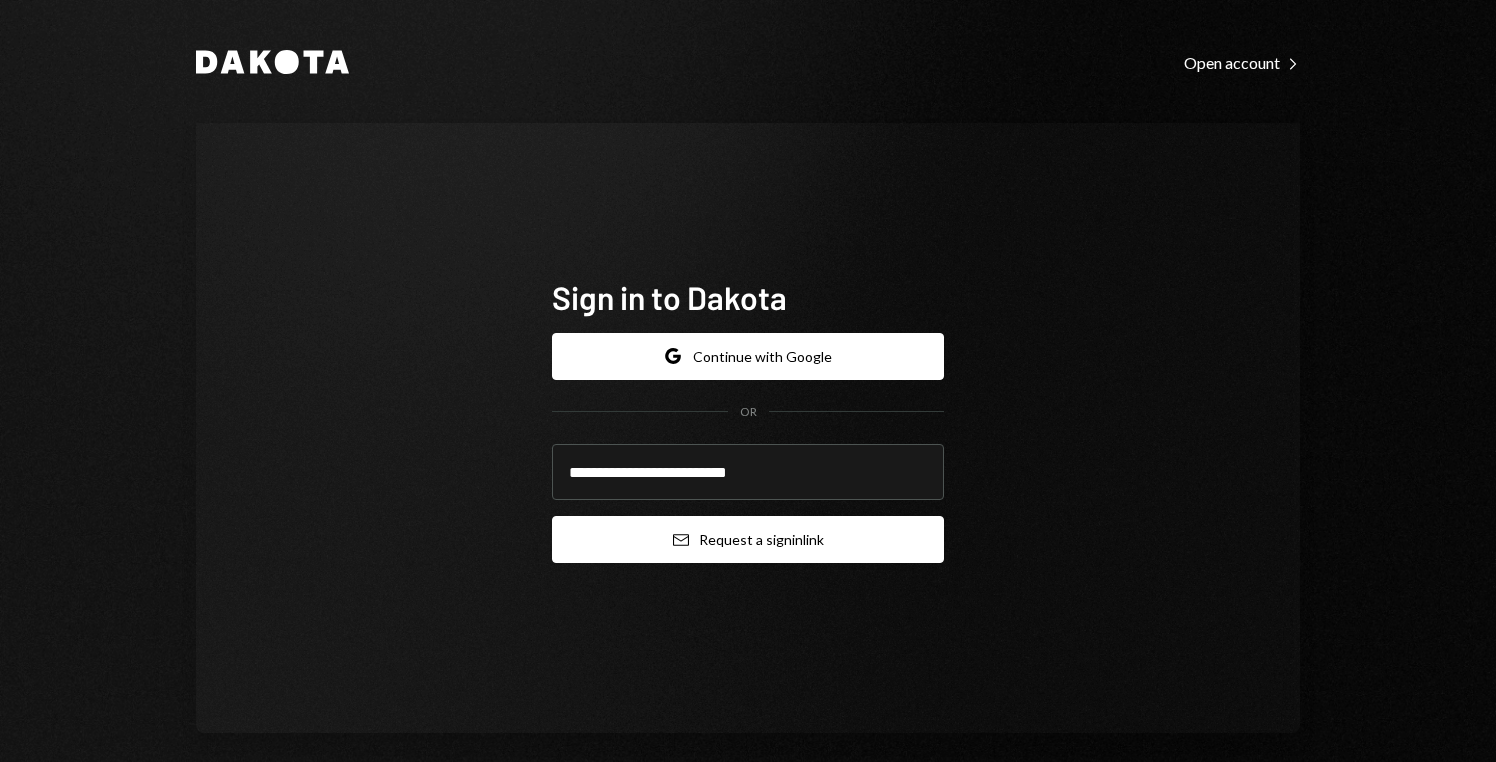 click on "Email Request a sign  in  link" at bounding box center (748, 539) 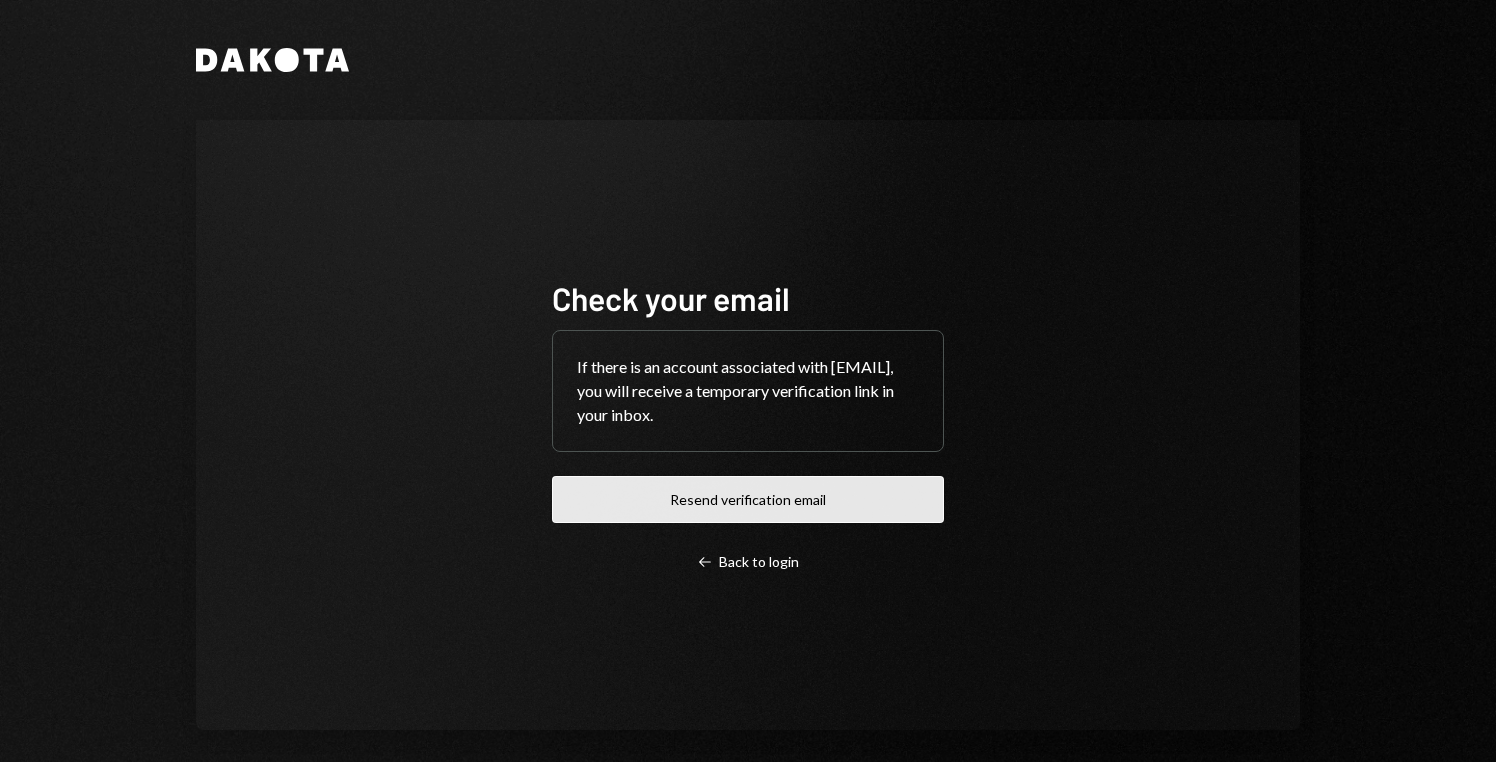 click on "Resend verification email" at bounding box center [748, 499] 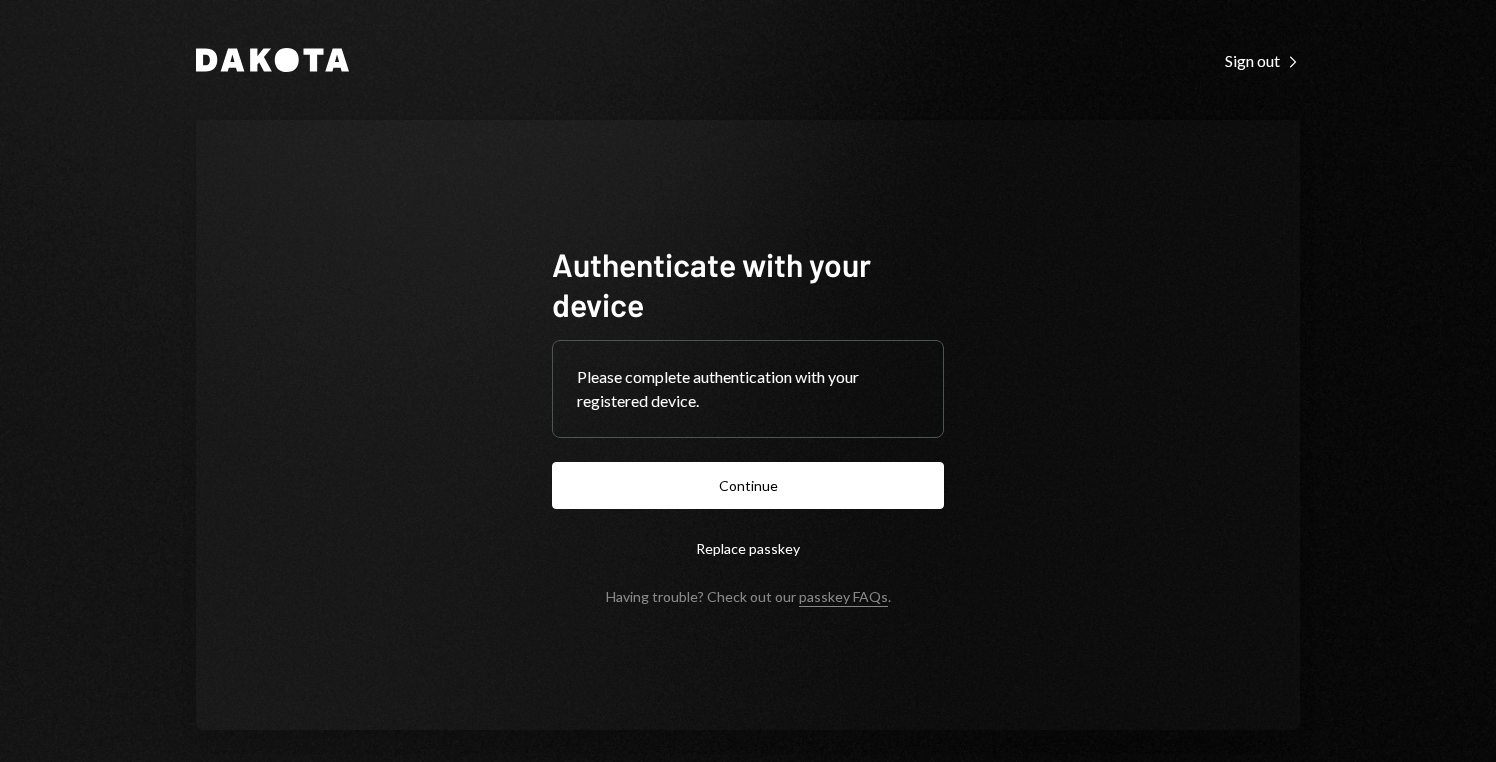 scroll, scrollTop: 0, scrollLeft: 0, axis: both 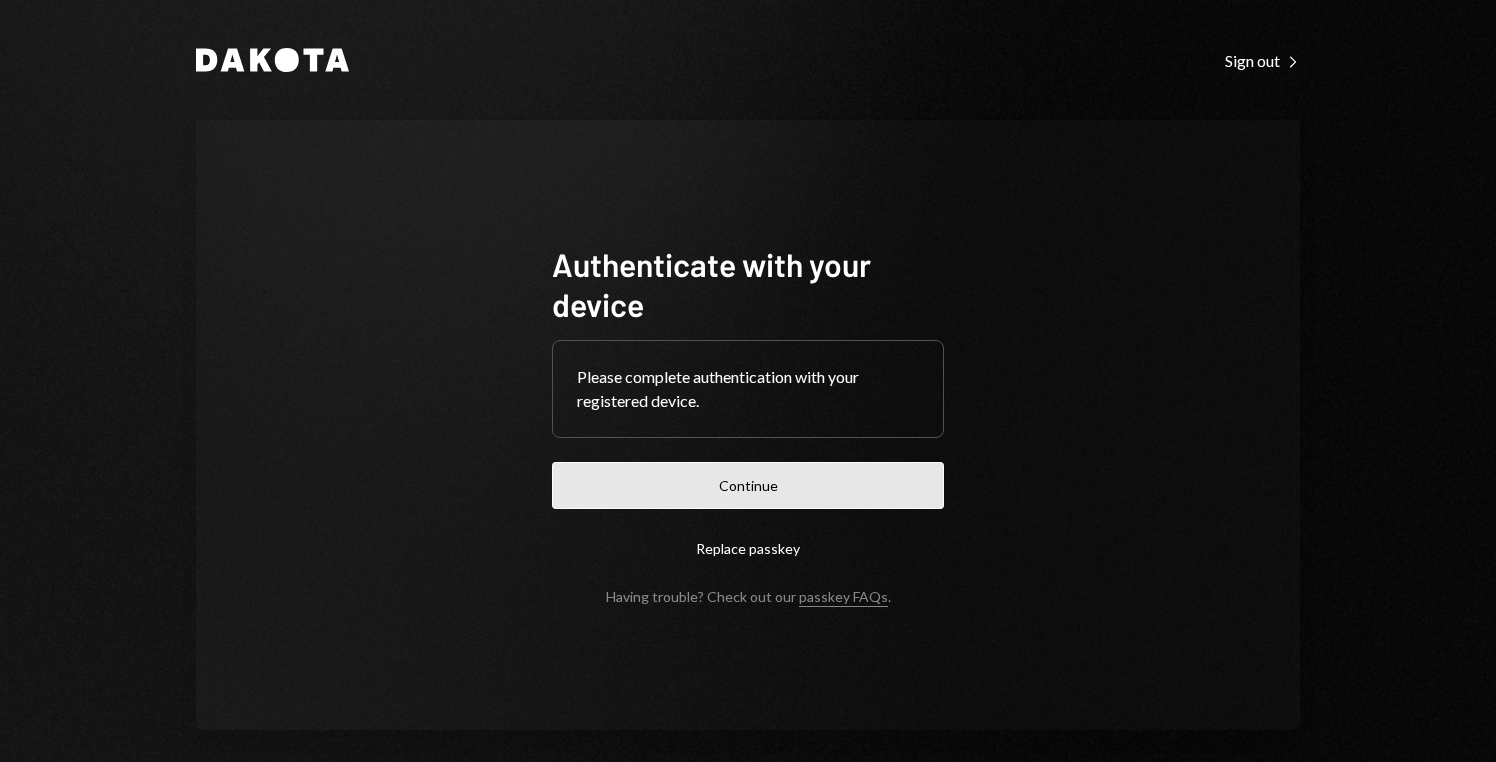 click on "Continue" at bounding box center [748, 485] 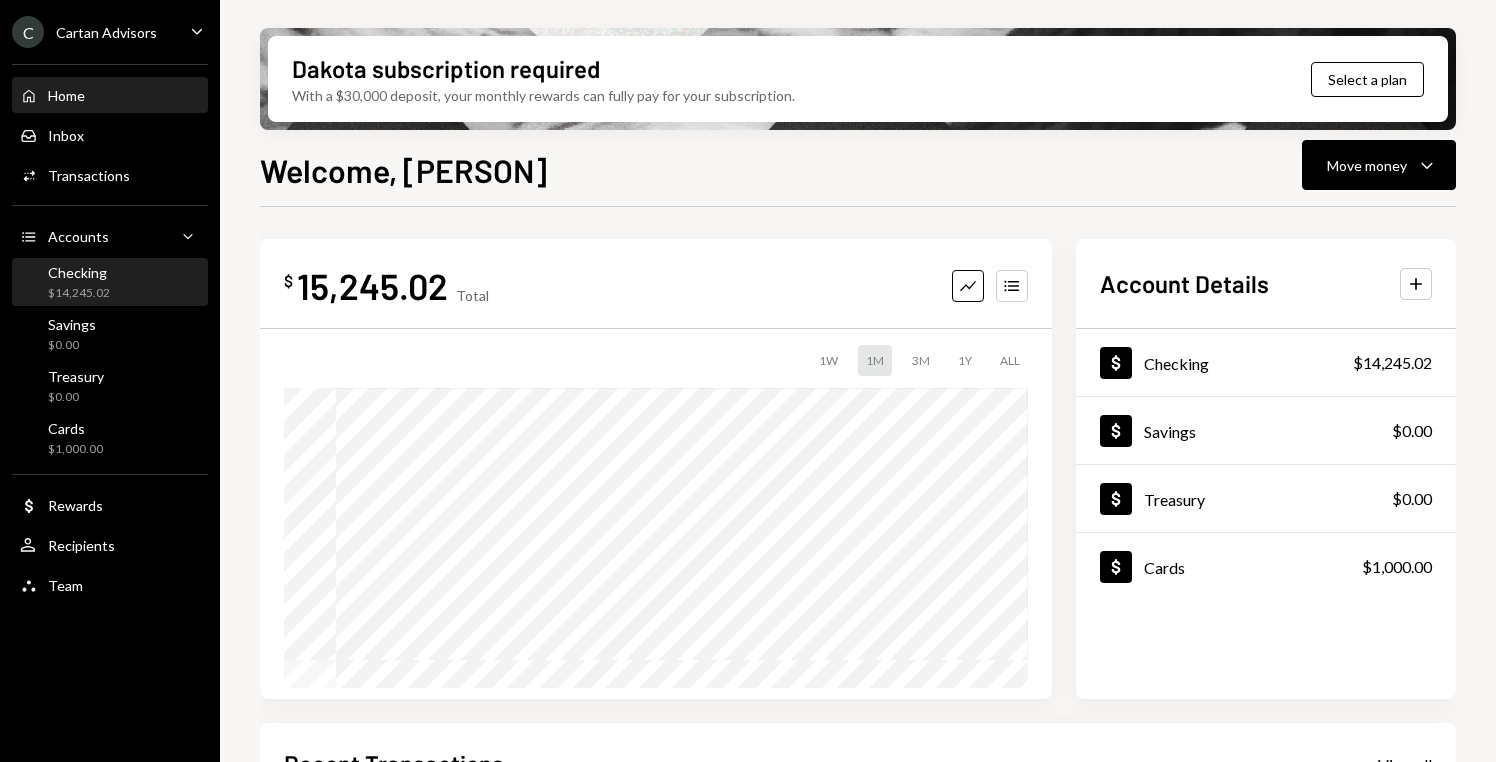 click on "Checking $14,245.02" at bounding box center (110, 283) 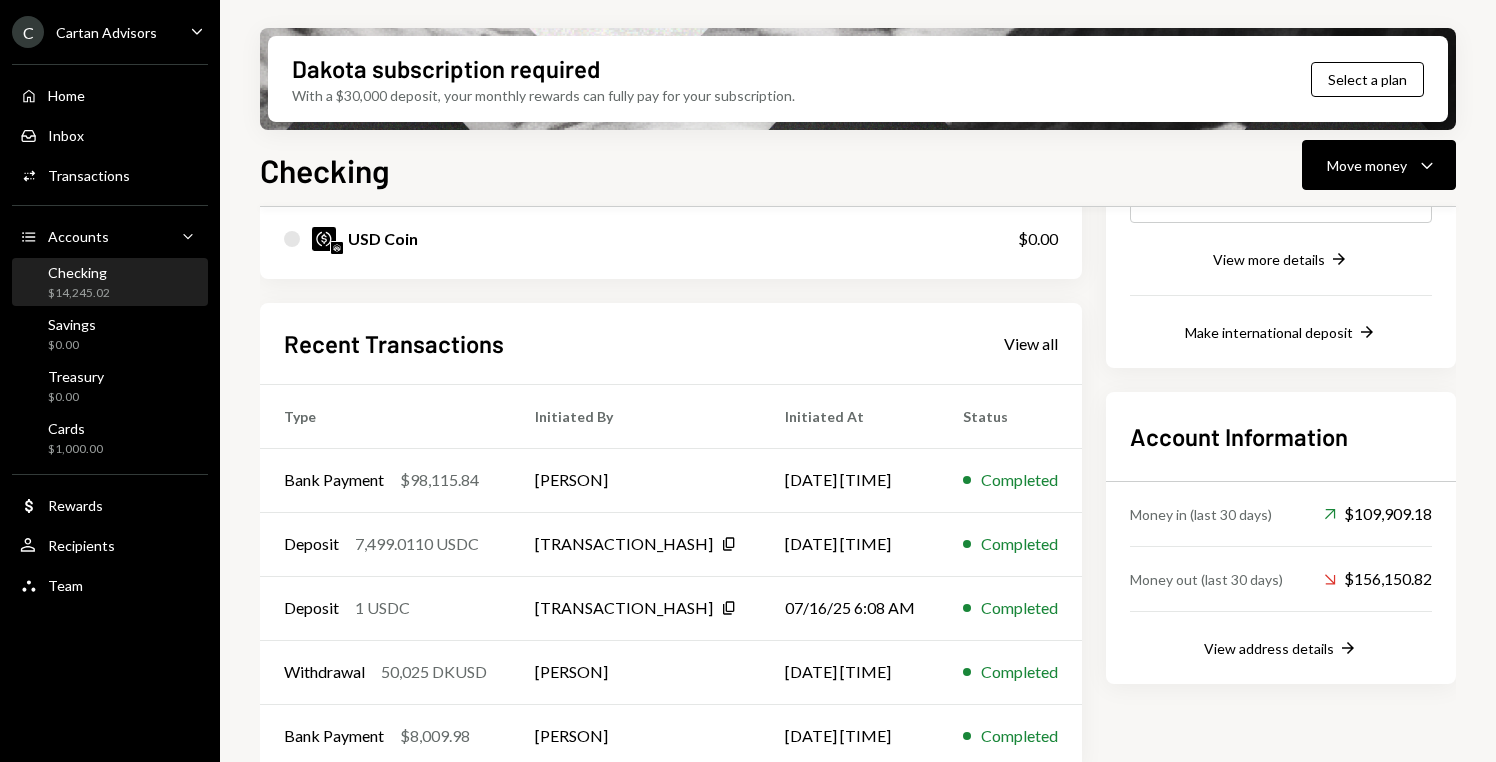 scroll, scrollTop: 409, scrollLeft: 0, axis: vertical 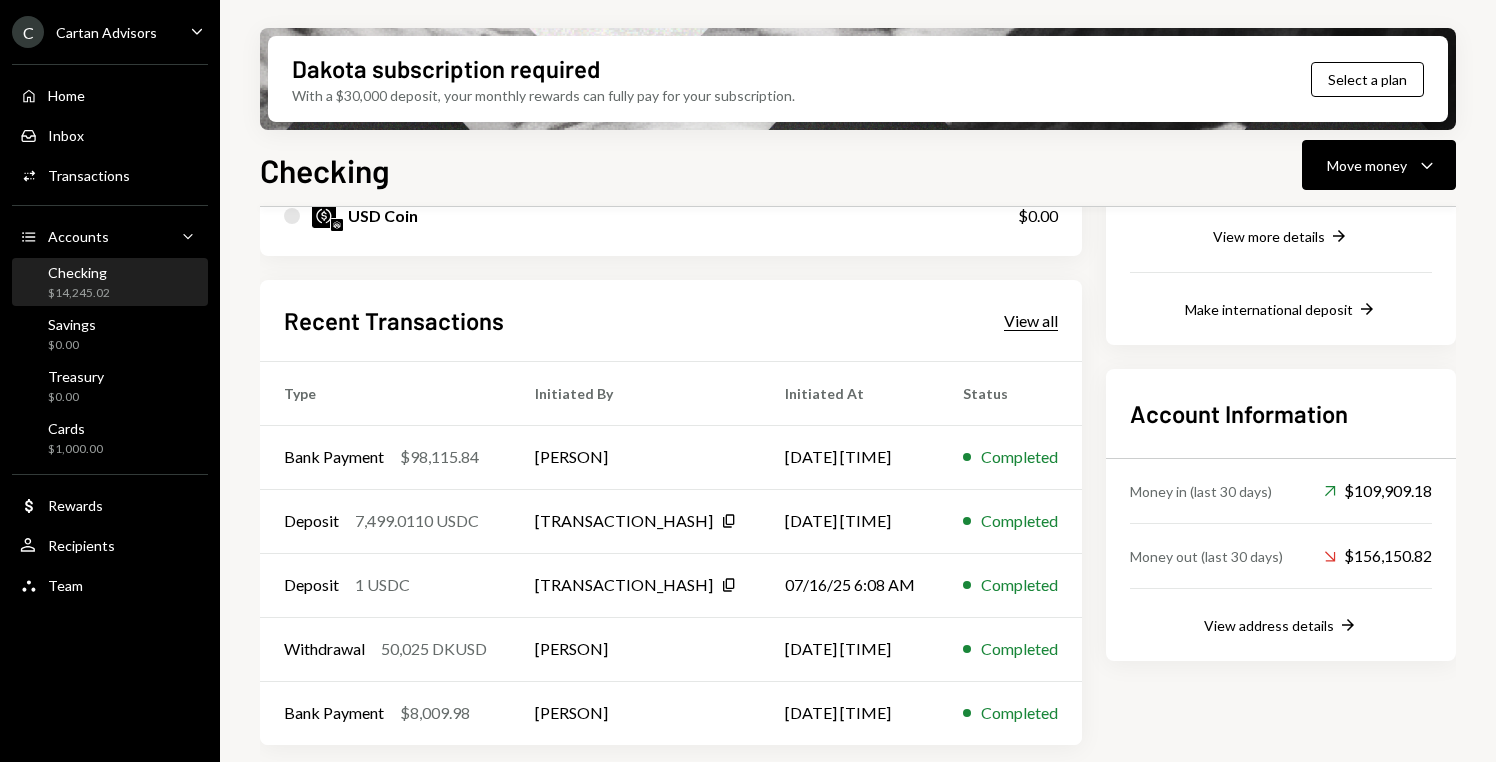 click on "View all" at bounding box center [1031, 321] 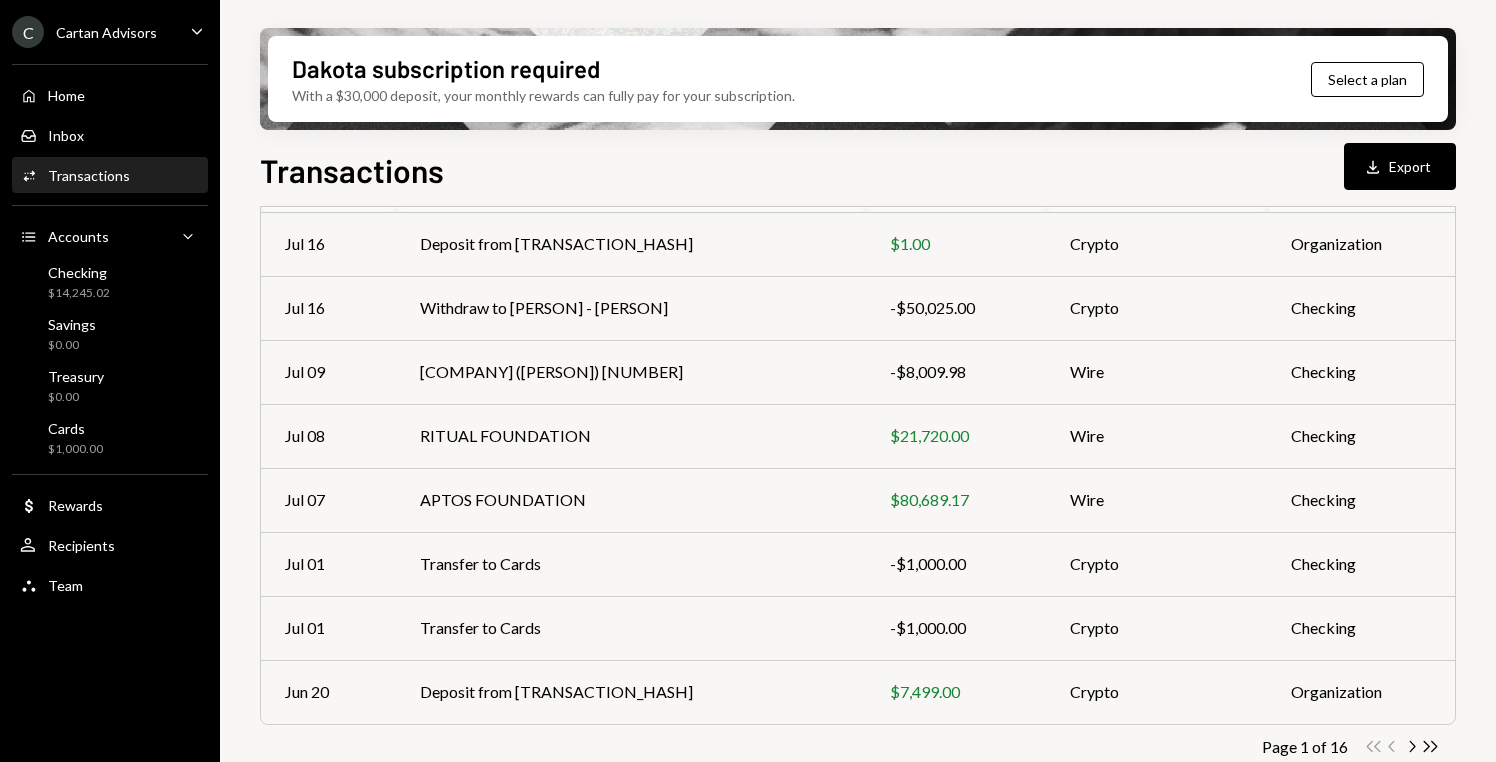 scroll, scrollTop: 377, scrollLeft: 0, axis: vertical 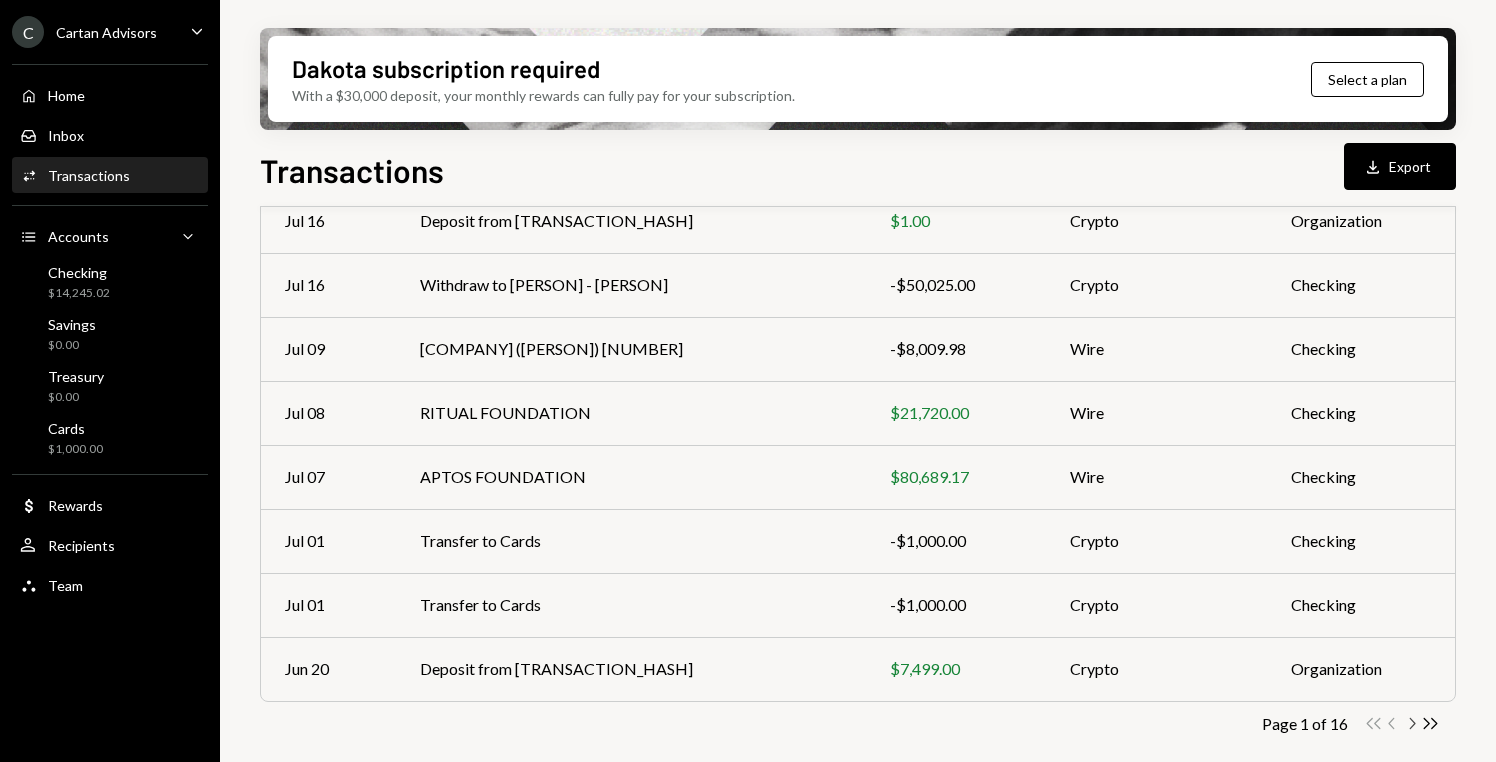 click 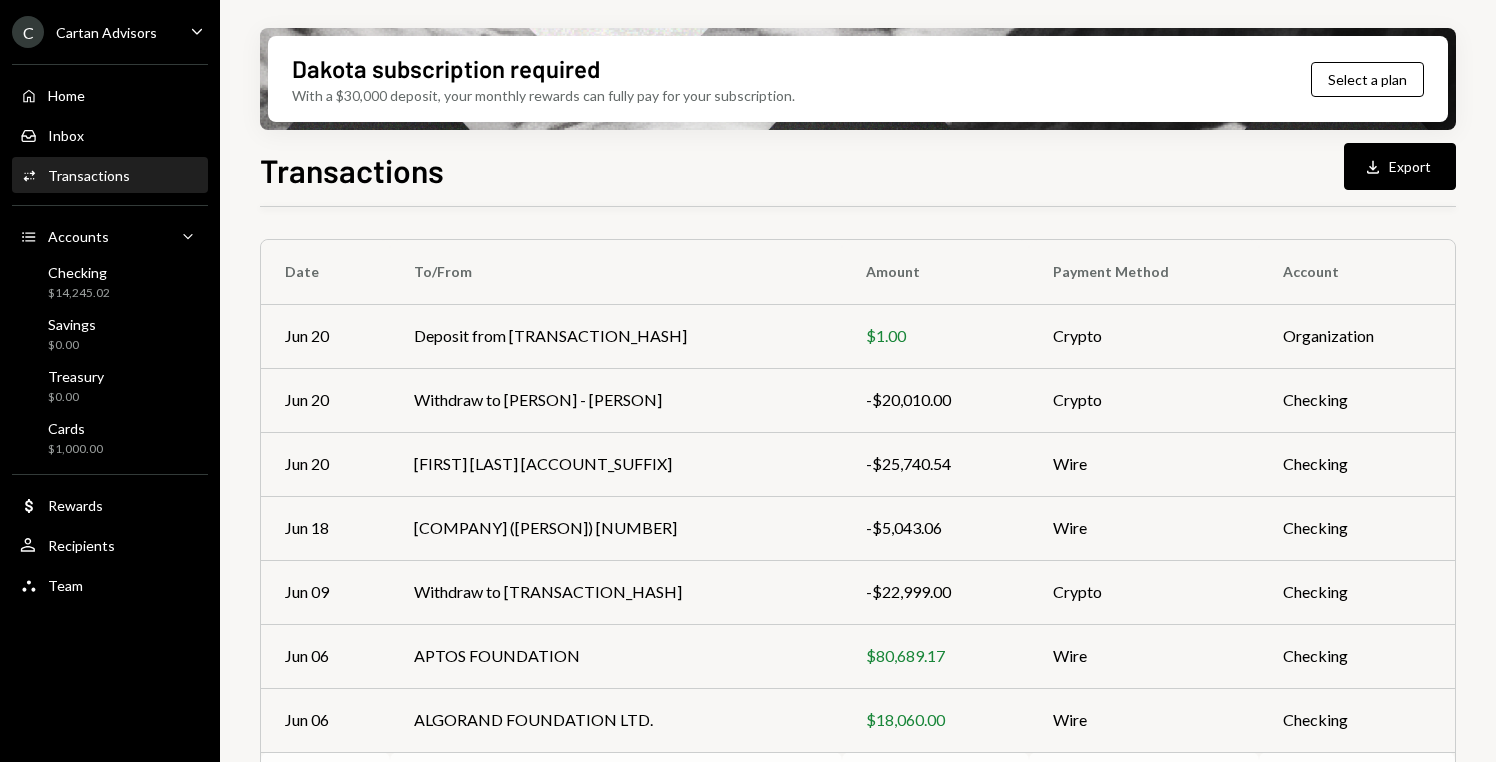 scroll, scrollTop: 130, scrollLeft: 0, axis: vertical 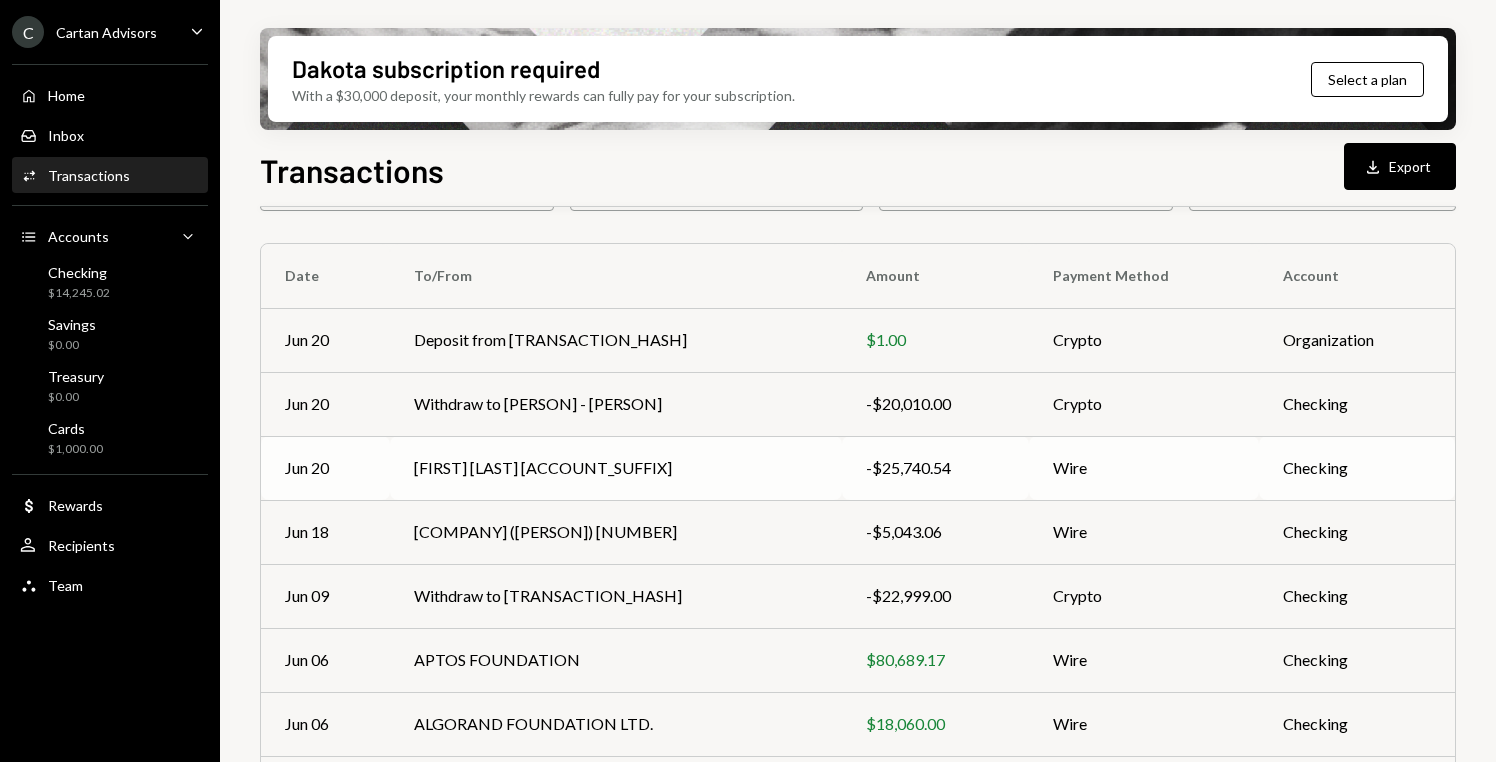 click on "Wire" at bounding box center [1144, 468] 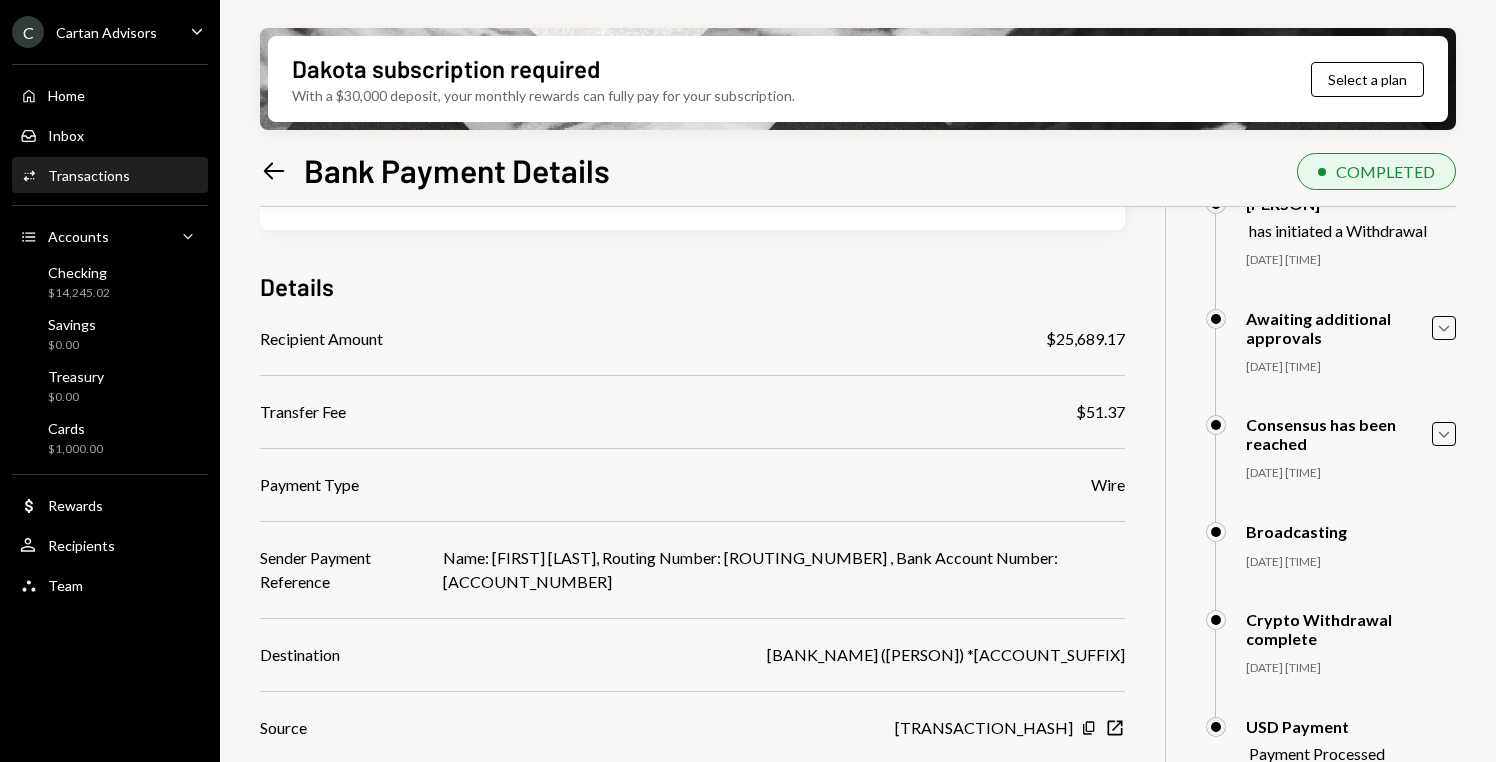 scroll, scrollTop: 143, scrollLeft: 0, axis: vertical 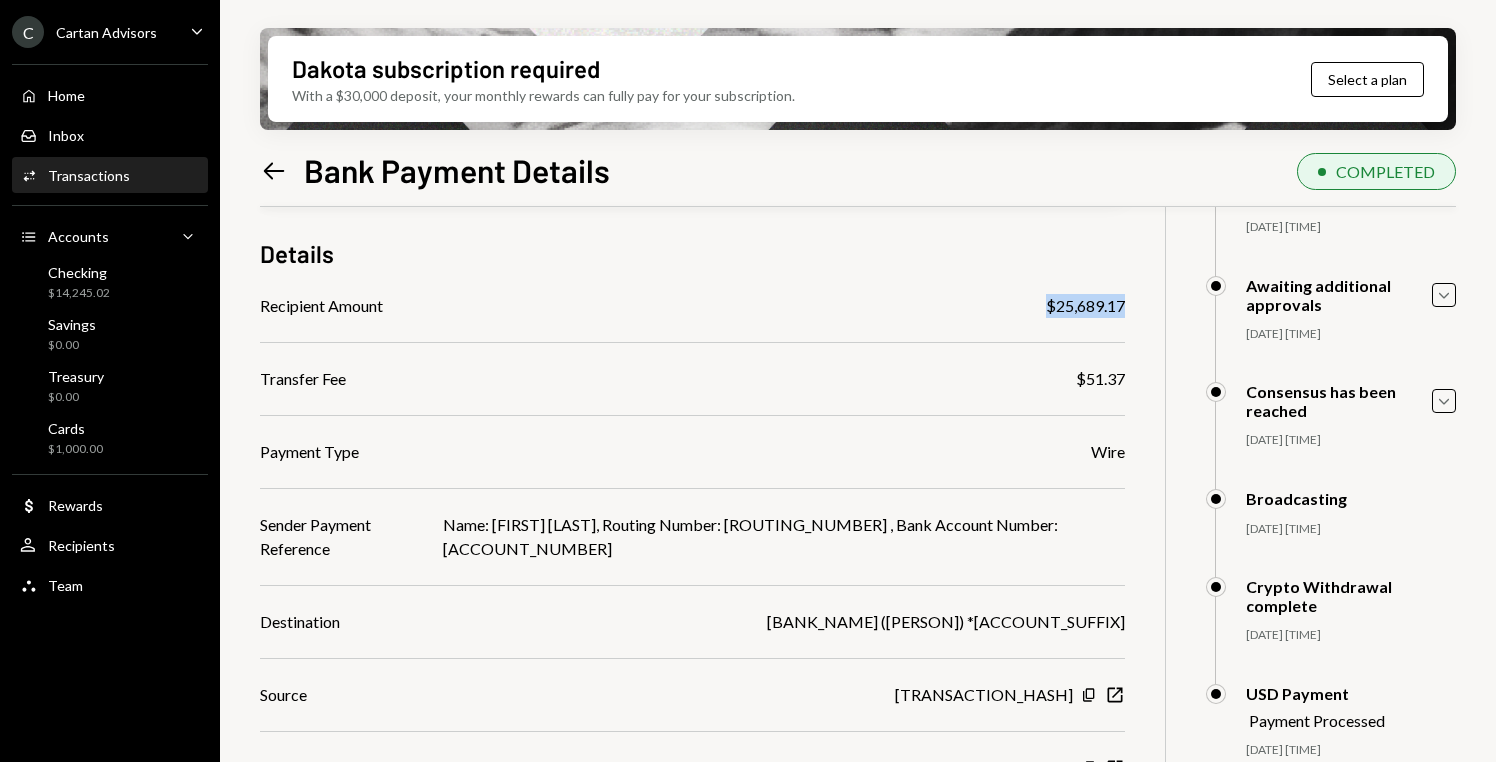 drag, startPoint x: 1022, startPoint y: 304, endPoint x: 1110, endPoint y: 306, distance: 88.02273 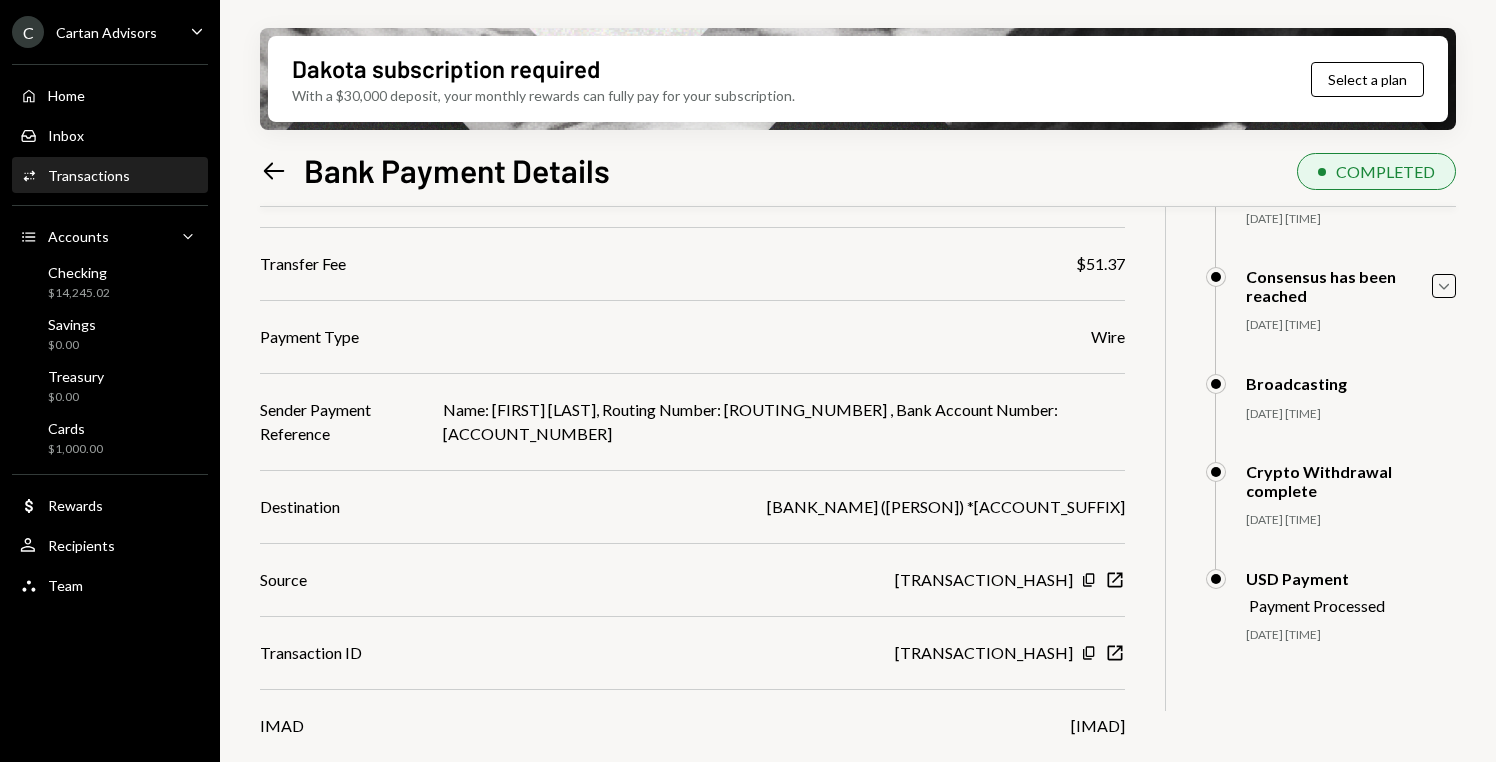scroll, scrollTop: 260, scrollLeft: 0, axis: vertical 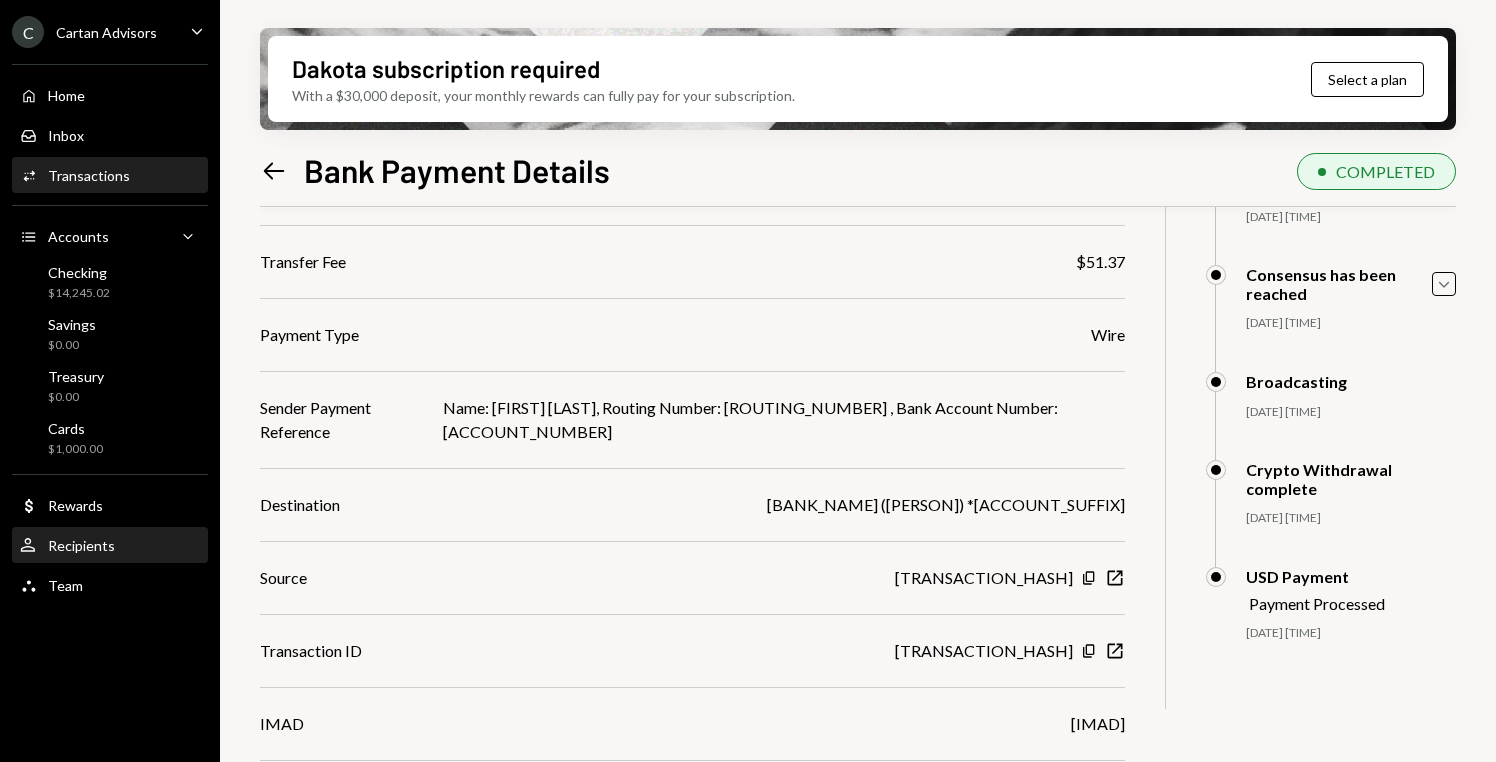click on "Recipients" at bounding box center (81, 545) 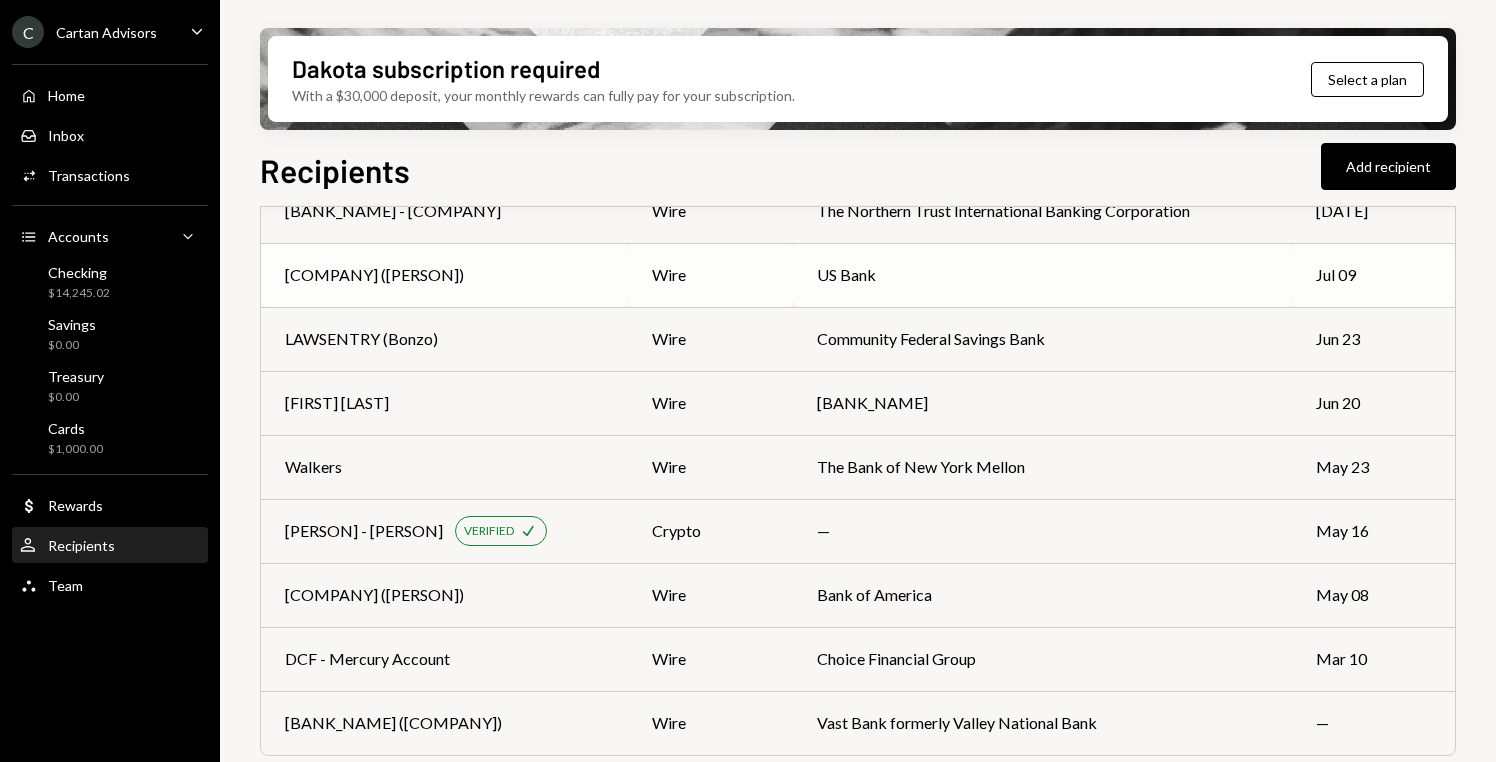 scroll, scrollTop: 136, scrollLeft: 0, axis: vertical 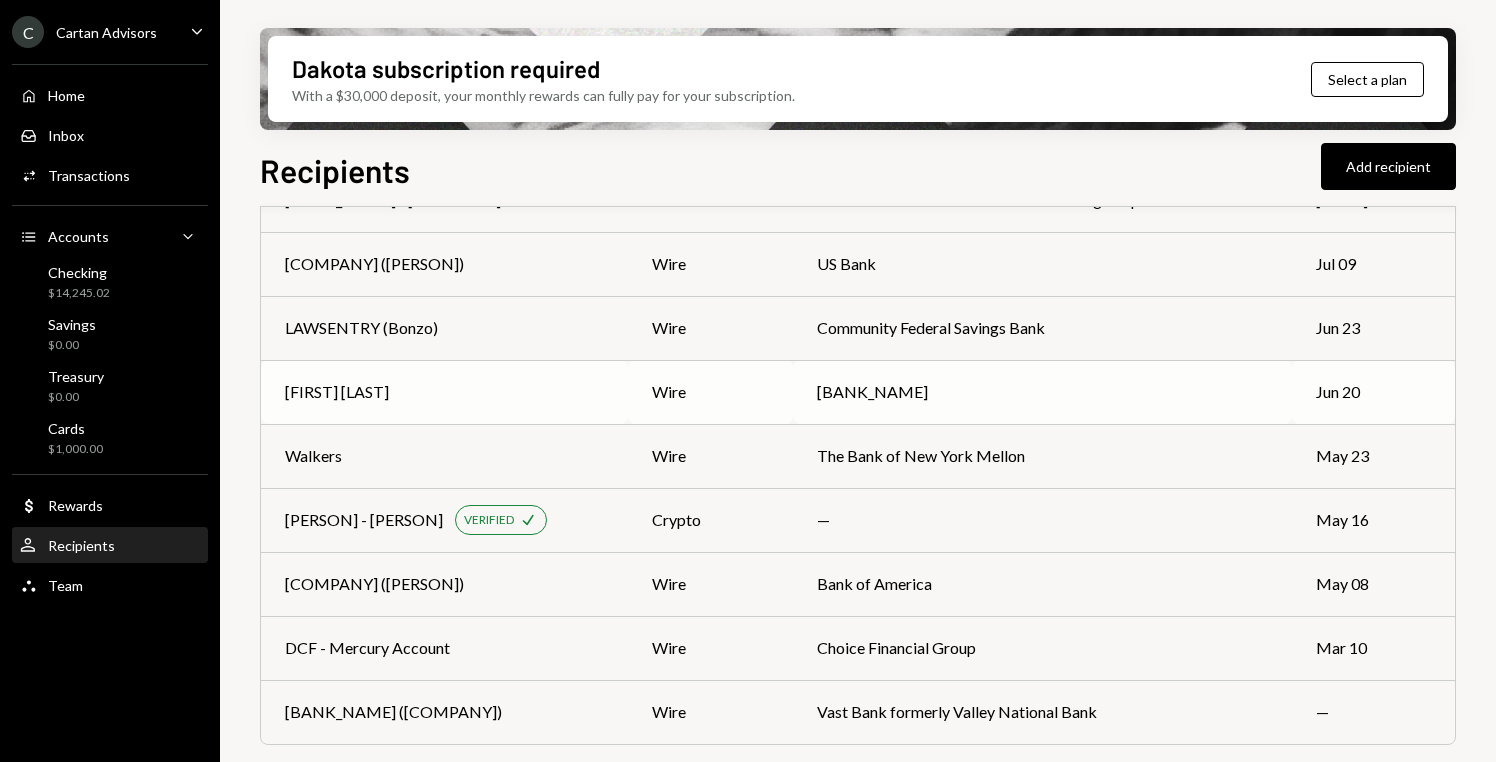 click on "Bank of Hawaii" at bounding box center (1042, 392) 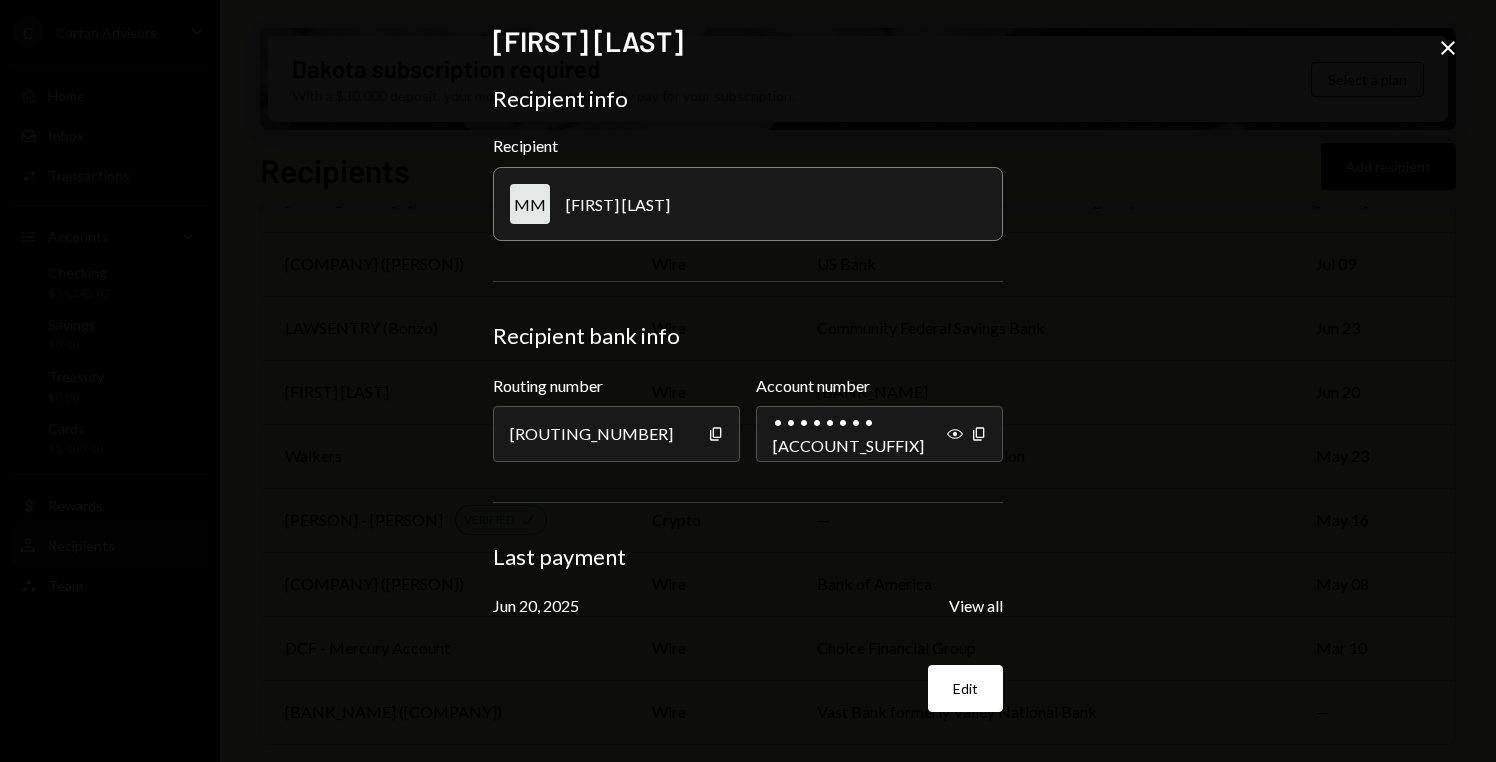 click on "Close" 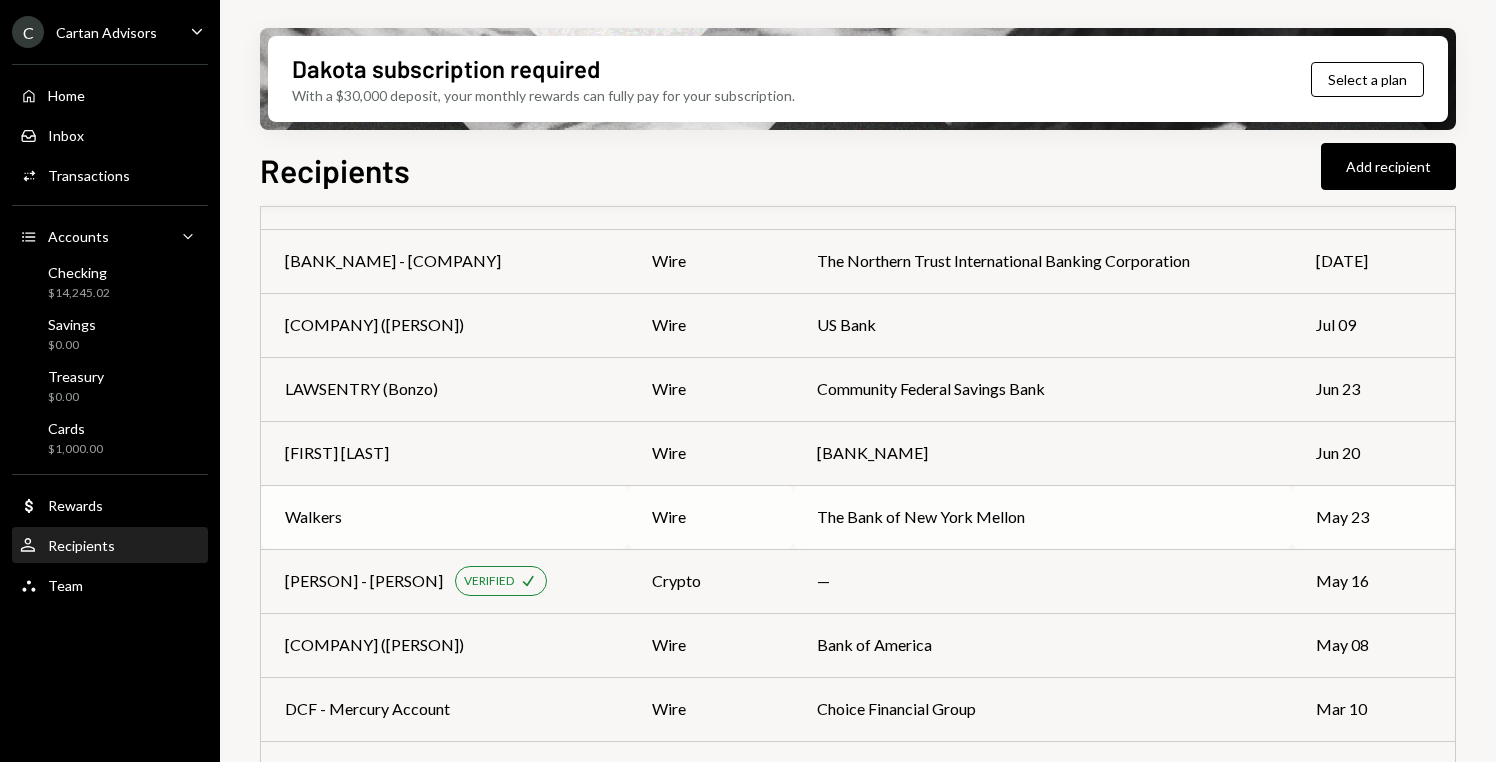 scroll, scrollTop: 0, scrollLeft: 0, axis: both 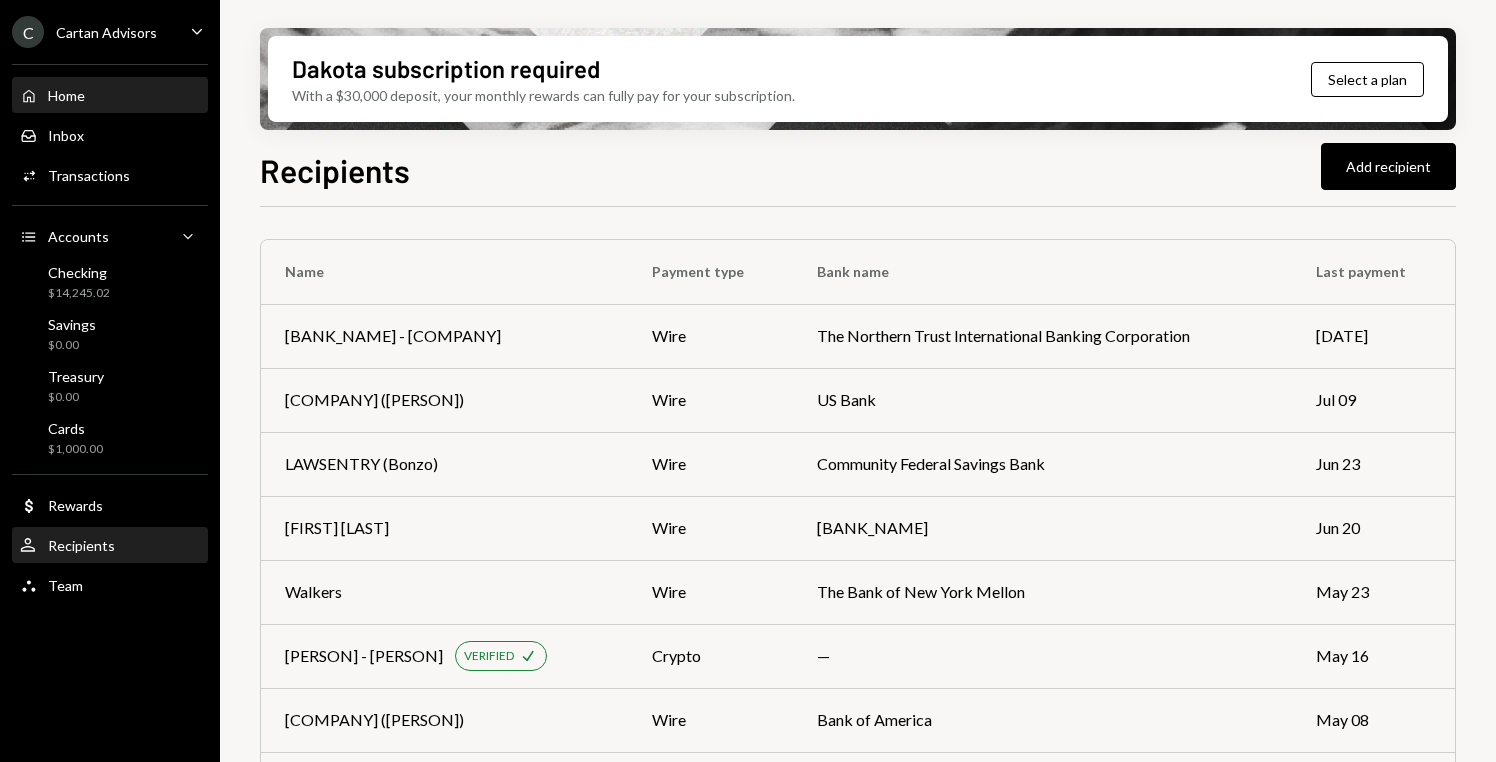click on "Home" at bounding box center [66, 95] 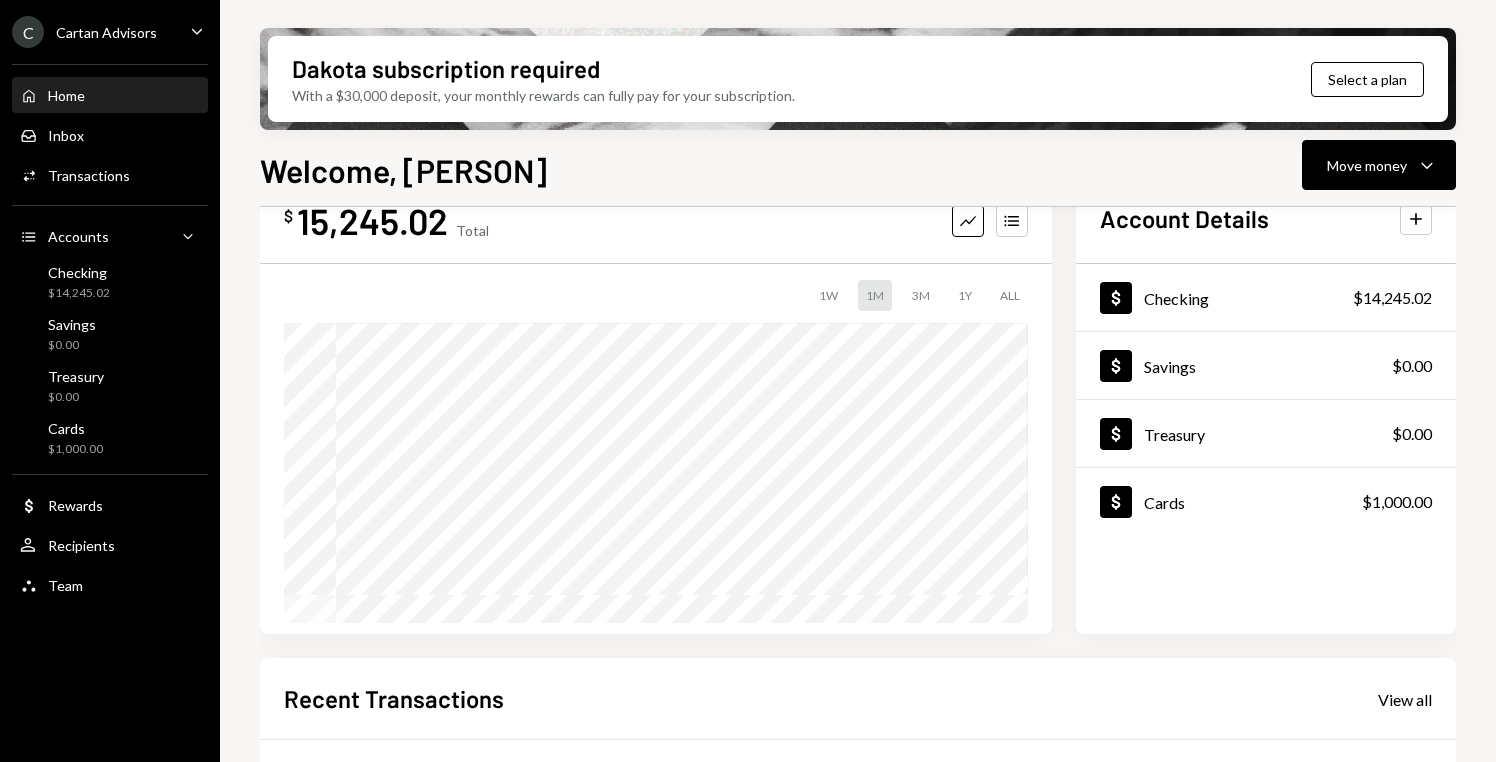 scroll, scrollTop: 0, scrollLeft: 0, axis: both 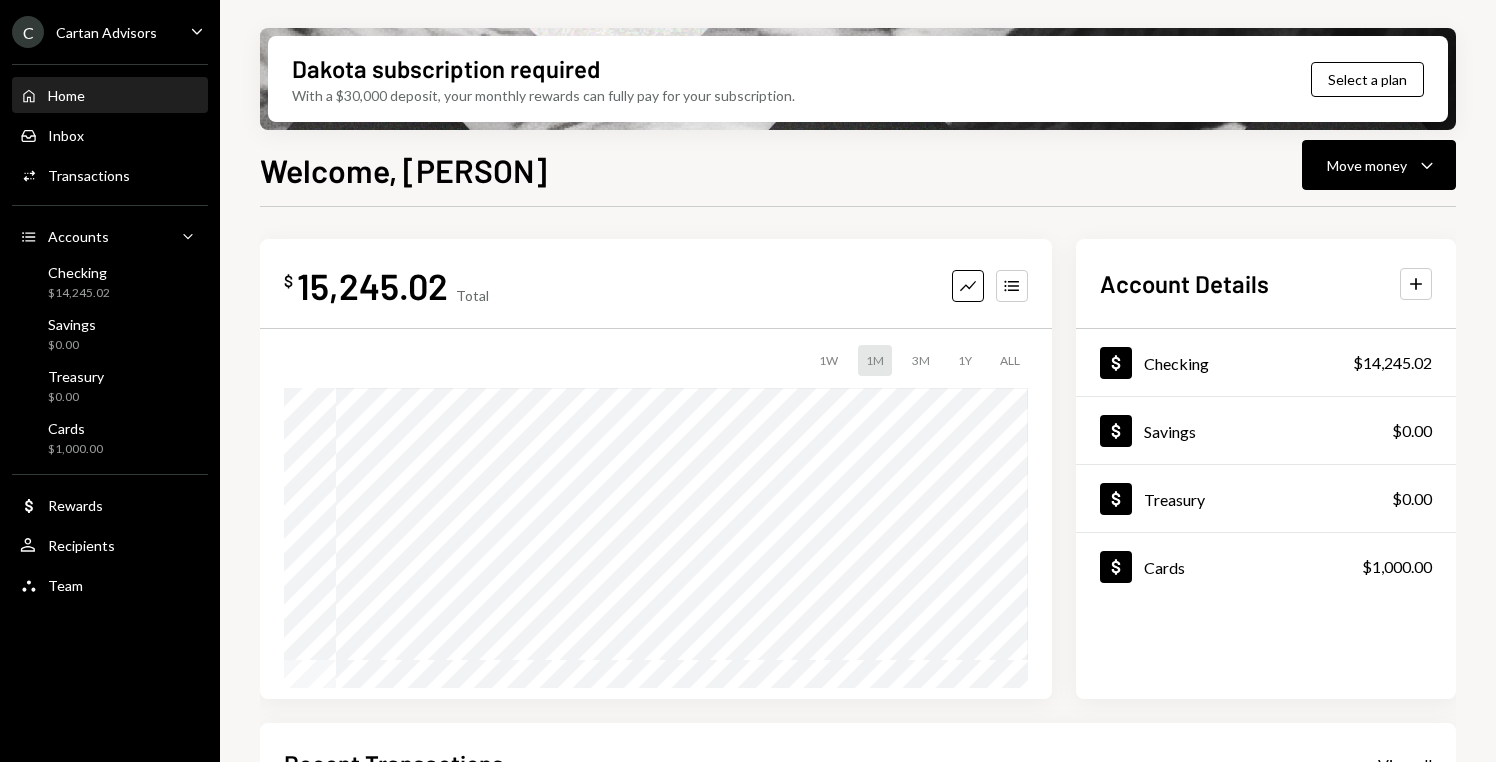 click on "Welcome, Yaroslav Move money Caret Down" at bounding box center (858, 168) 